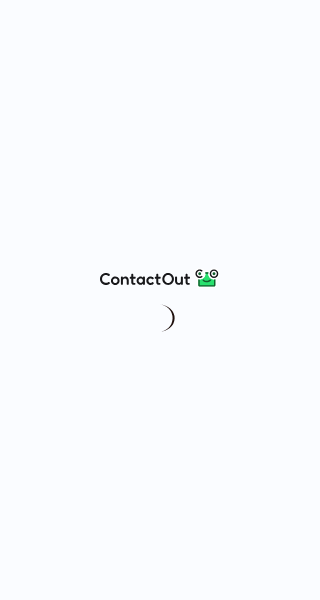scroll, scrollTop: 0, scrollLeft: 0, axis: both 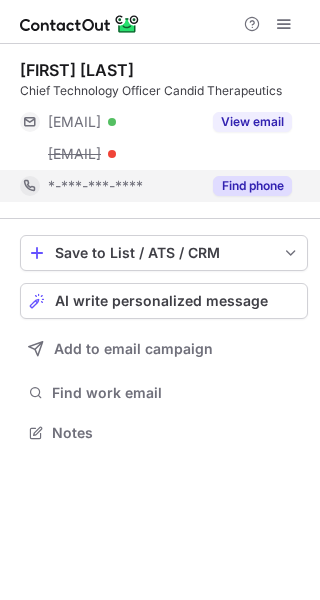 click on "Find phone" at bounding box center (252, 186) 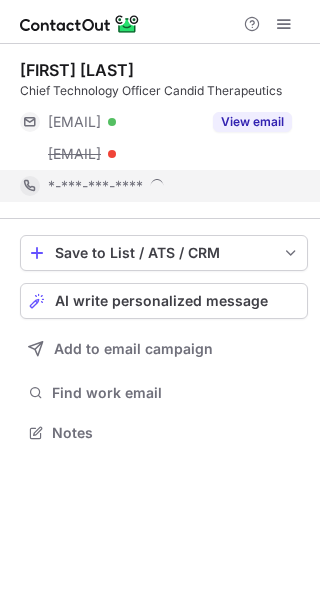 scroll, scrollTop: 10, scrollLeft: 10, axis: both 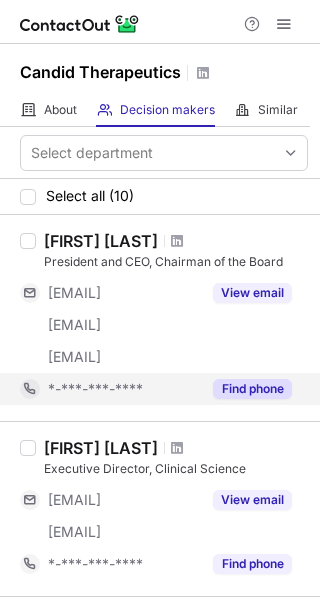 click on "Find phone" at bounding box center (252, 389) 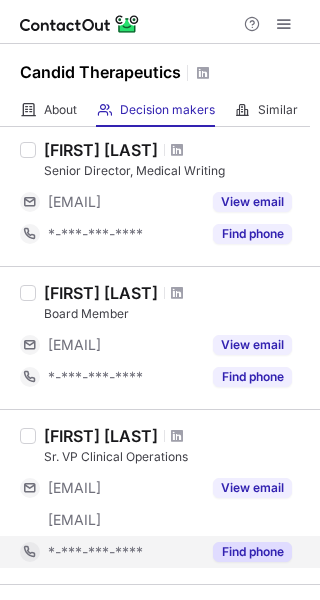 scroll, scrollTop: 1000, scrollLeft: 0, axis: vertical 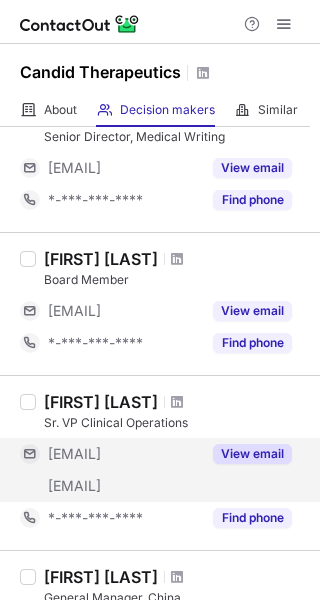 click on "View email" at bounding box center [252, 454] 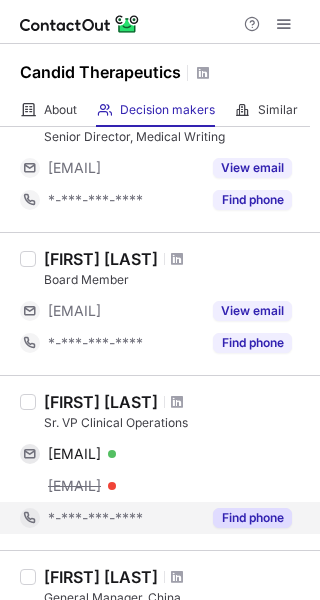 click on "Find phone" at bounding box center (252, 518) 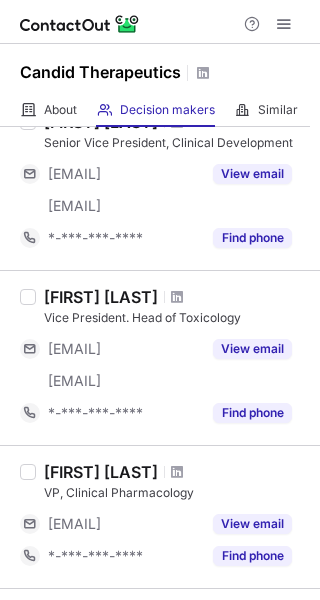 scroll, scrollTop: 466, scrollLeft: 0, axis: vertical 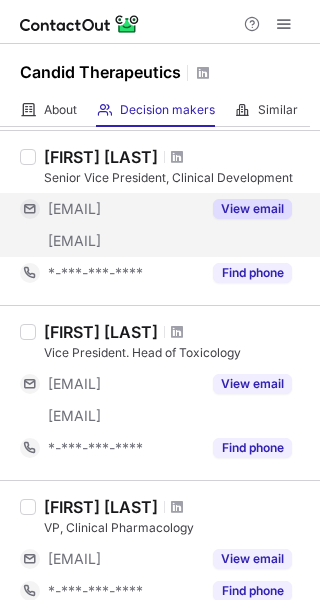 click on "View email" at bounding box center (252, 209) 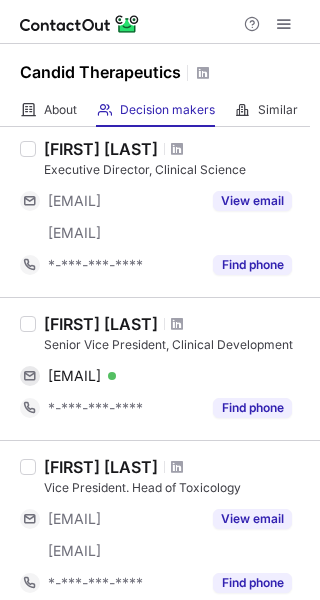 scroll, scrollTop: 266, scrollLeft: 0, axis: vertical 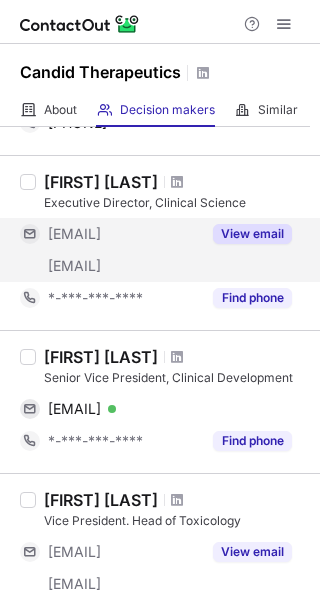 click on "View email" at bounding box center [252, 234] 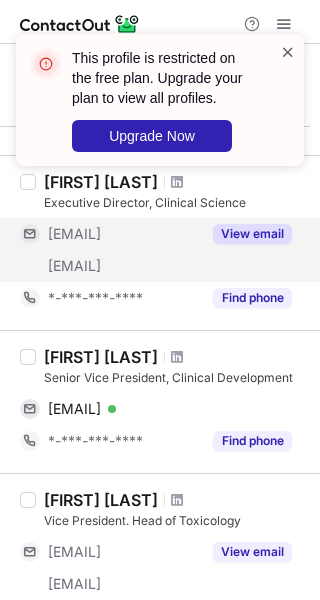 click at bounding box center [288, 52] 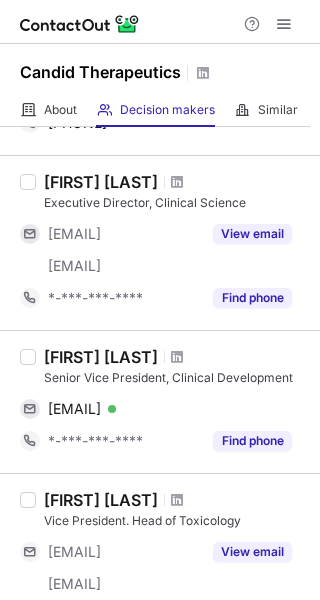 drag, startPoint x: 213, startPoint y: 262, endPoint x: 160, endPoint y: 271, distance: 53.75872 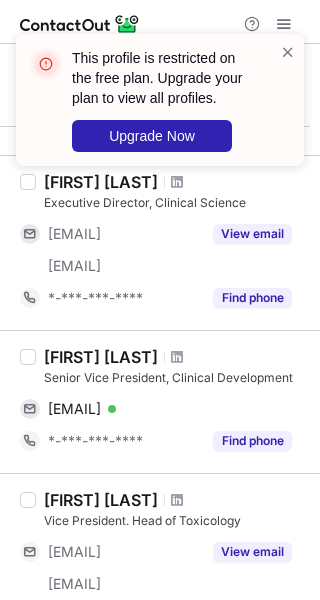 copy on "***@gmail.com ***@candidrx.com" 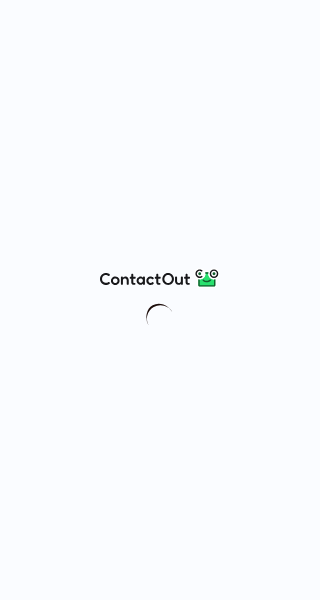 scroll, scrollTop: 0, scrollLeft: 0, axis: both 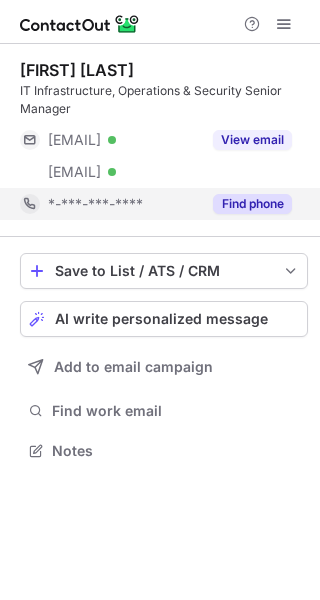 click on "Find phone" at bounding box center [252, 204] 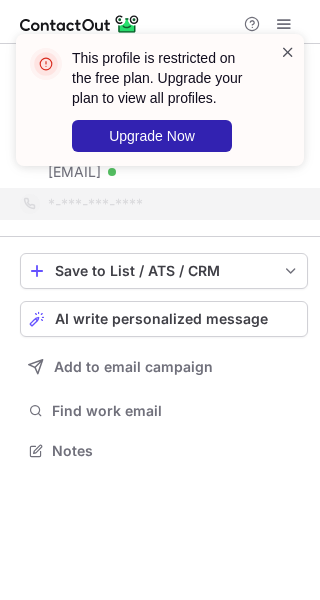 click at bounding box center (288, 52) 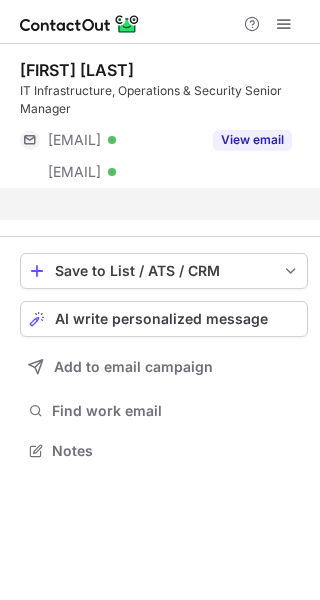 scroll, scrollTop: 405, scrollLeft: 320, axis: both 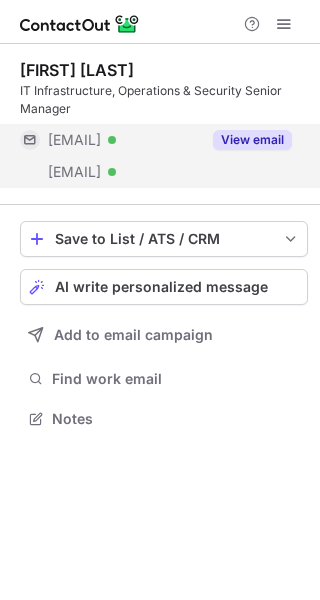 click on "View email" at bounding box center [252, 140] 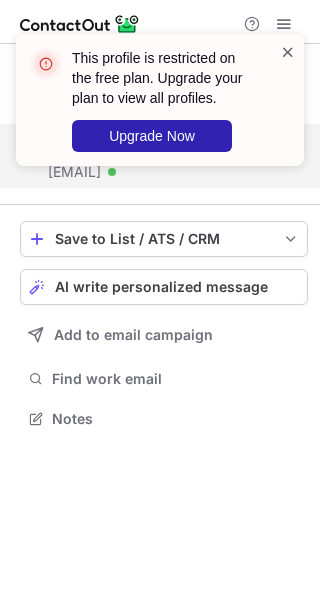 click at bounding box center (288, 52) 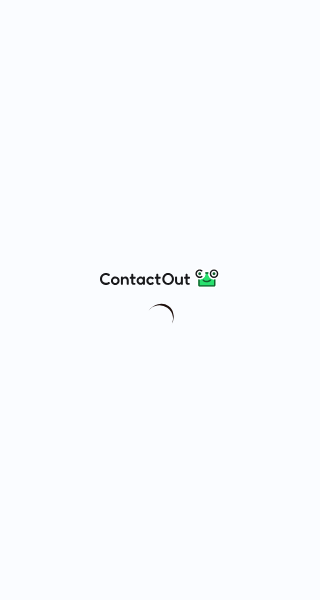 scroll, scrollTop: 0, scrollLeft: 0, axis: both 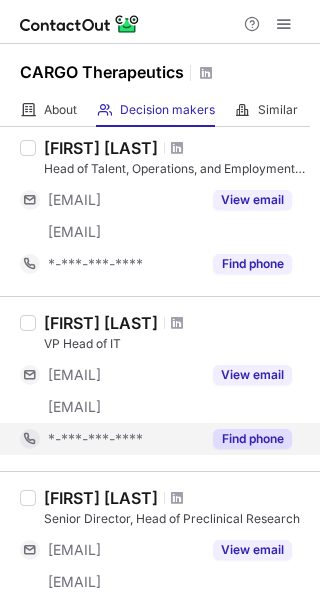 click on "Find phone" at bounding box center [252, 439] 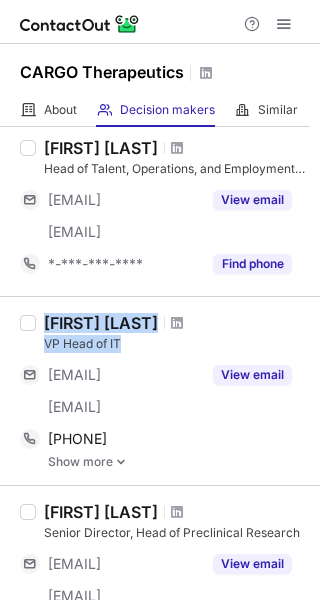 drag, startPoint x: 138, startPoint y: 345, endPoint x: 36, endPoint y: 325, distance: 103.94229 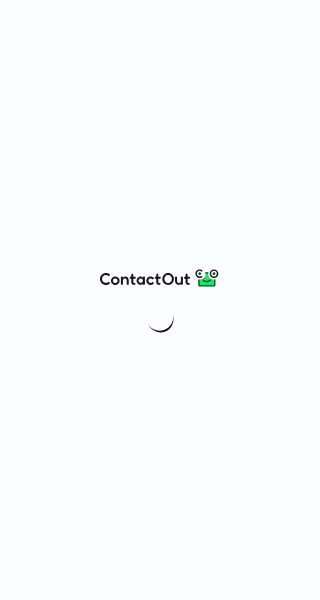 scroll, scrollTop: 0, scrollLeft: 0, axis: both 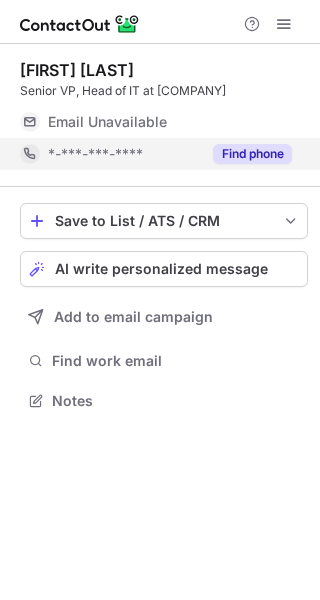 click on "Find phone" at bounding box center [252, 154] 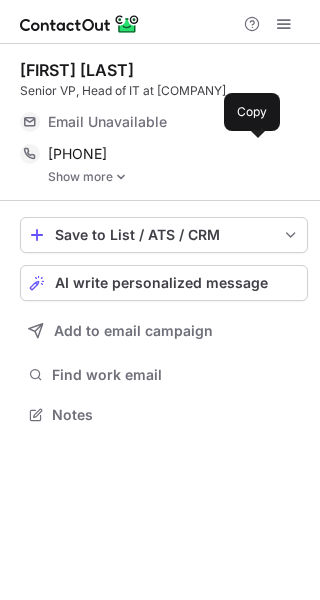 scroll, scrollTop: 10, scrollLeft: 10, axis: both 